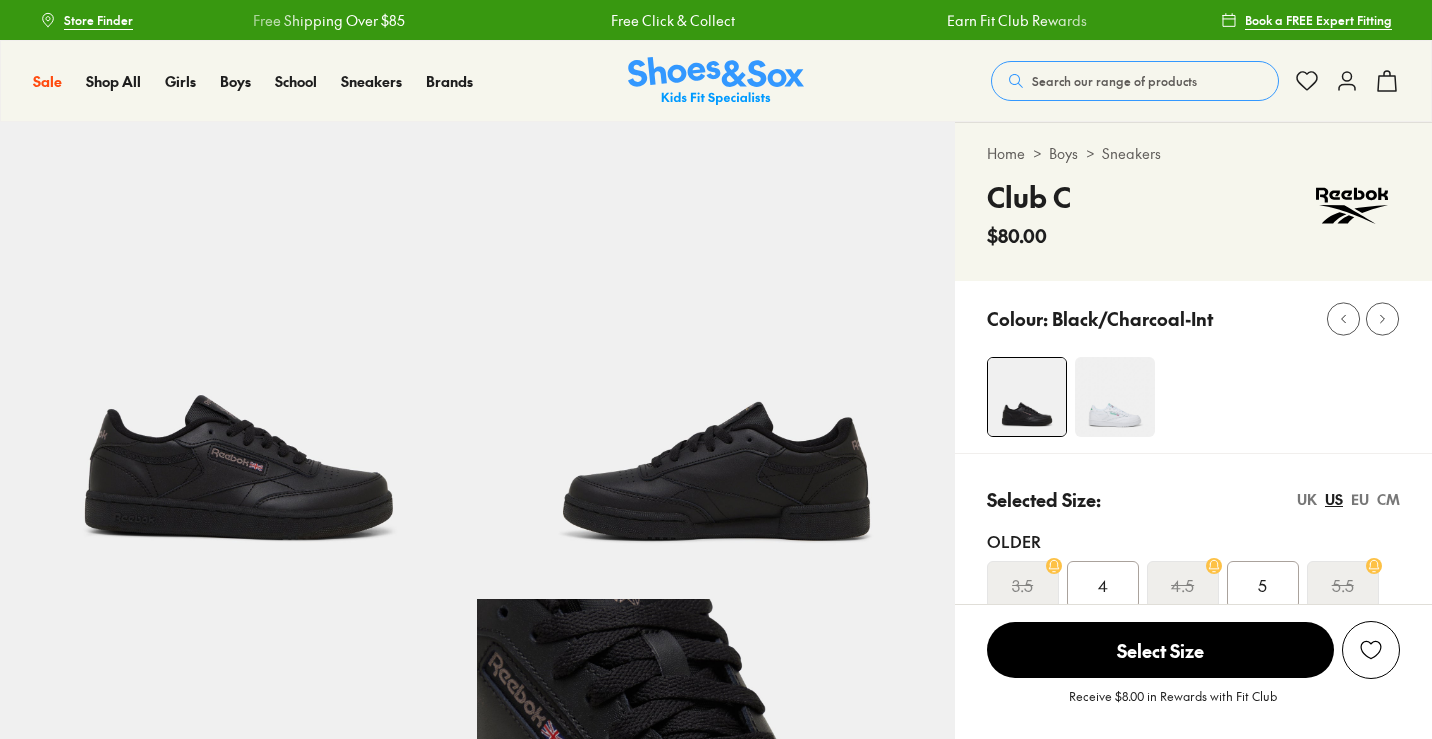 select on "*" 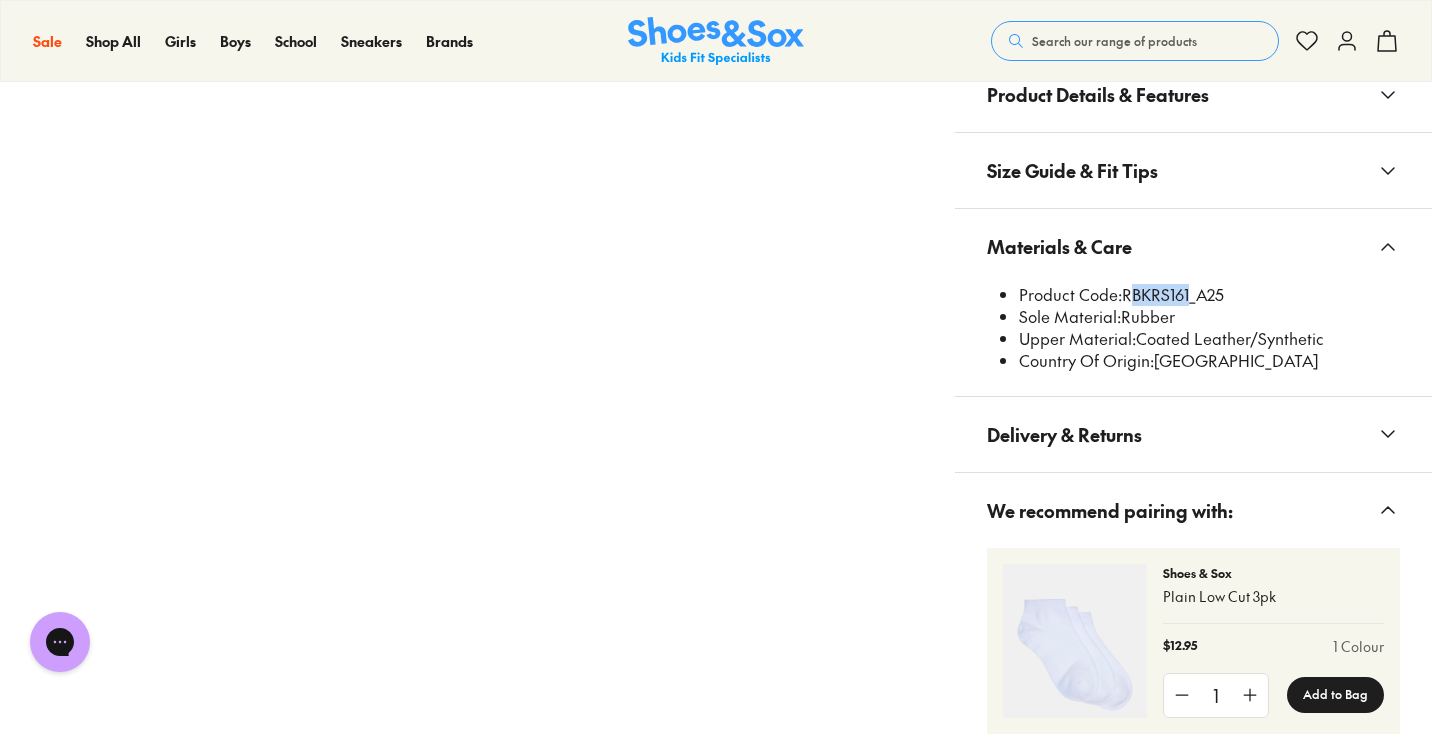 scroll, scrollTop: 0, scrollLeft: 0, axis: both 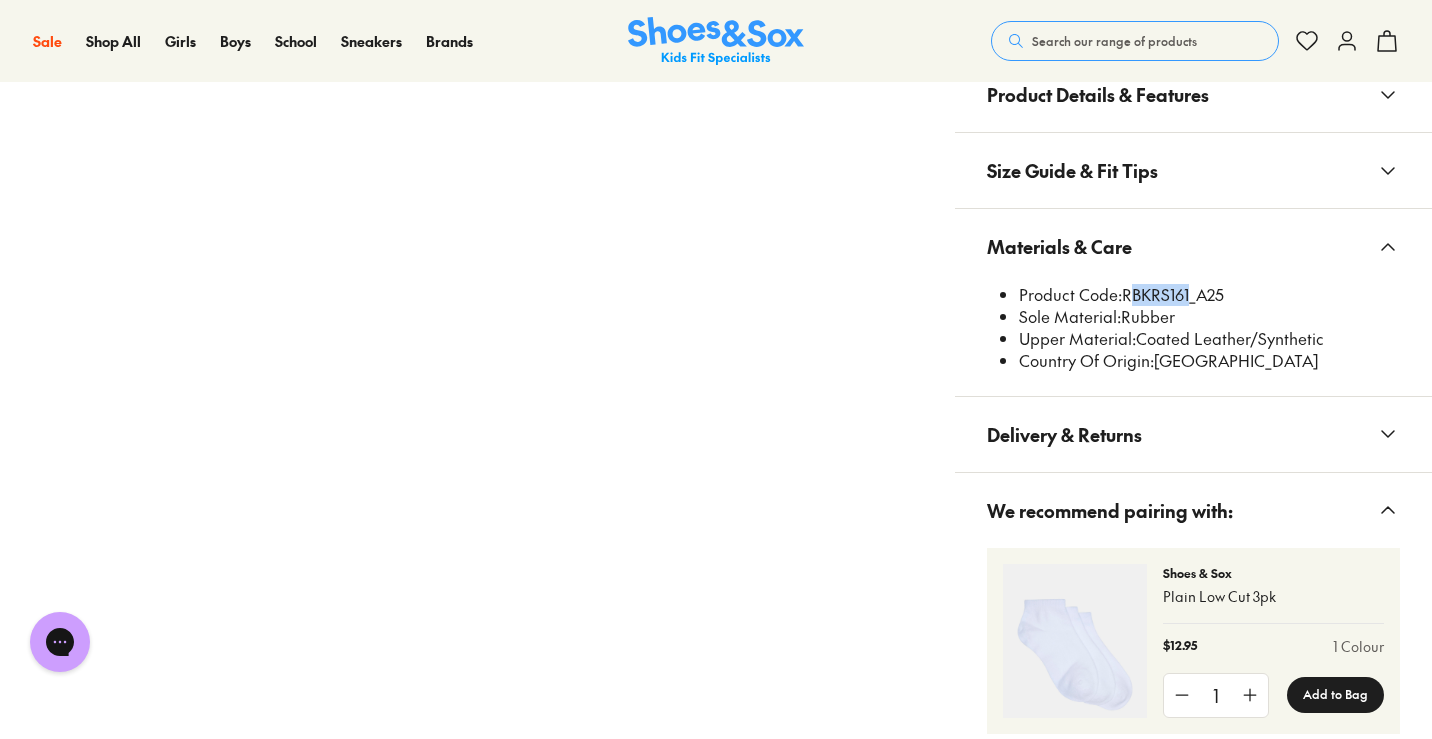 click on "Search our range of products" at bounding box center [1135, 41] 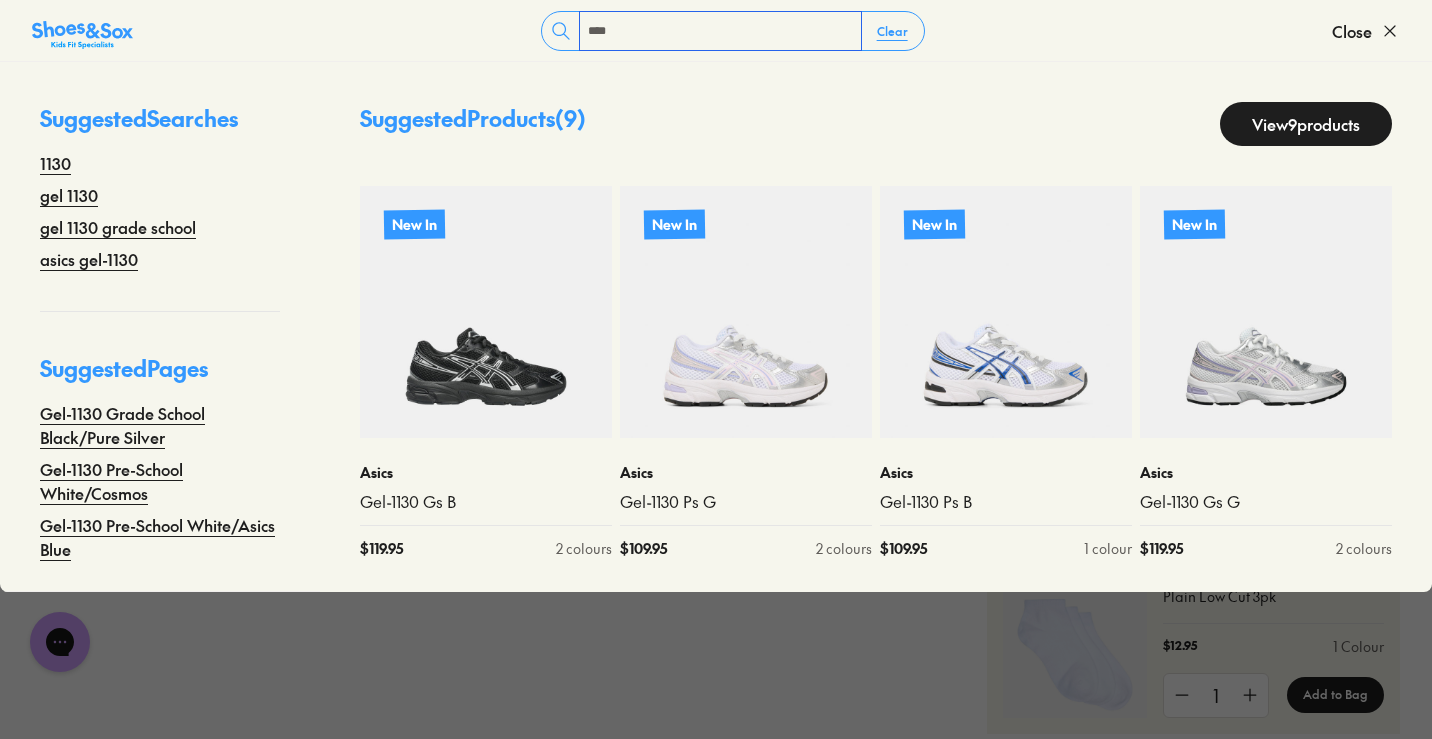 type on "****" 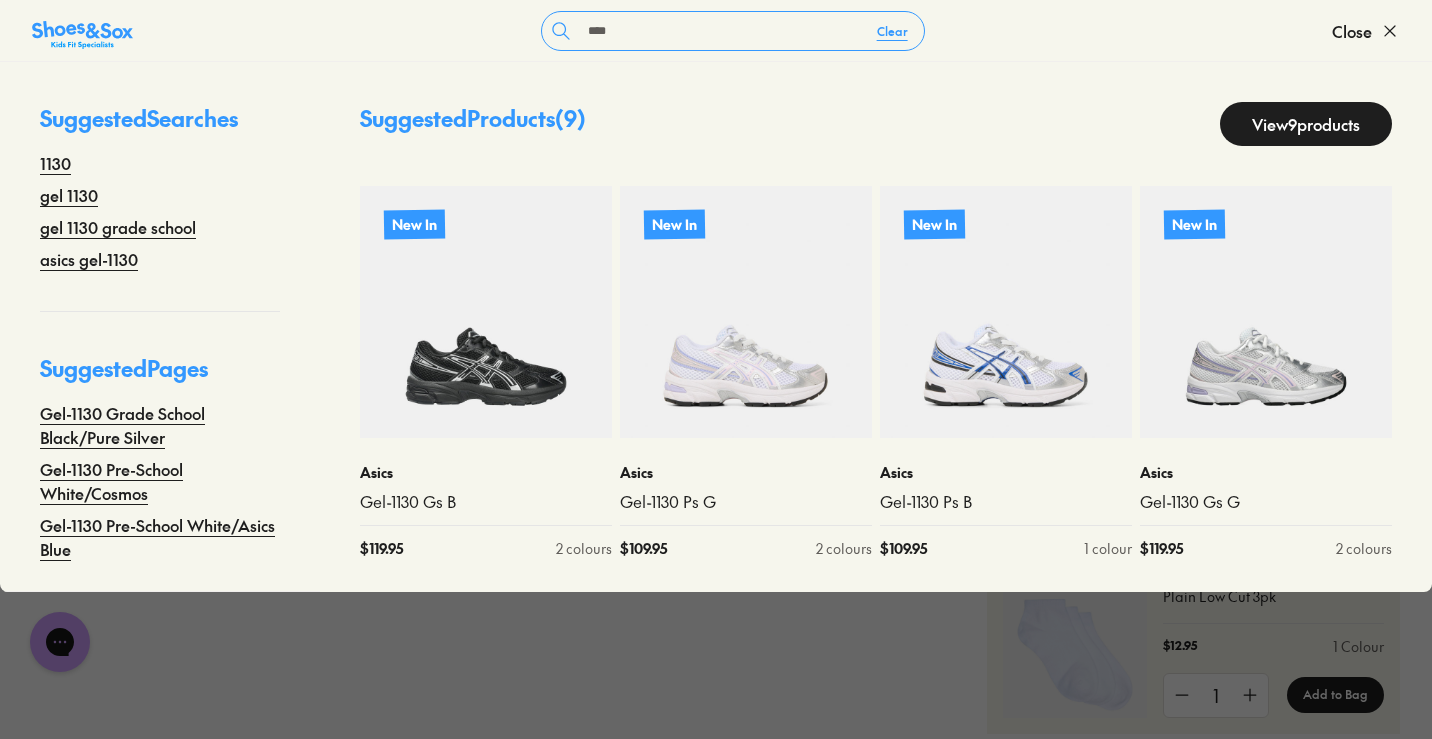 click on "View  9  products" at bounding box center [1306, 124] 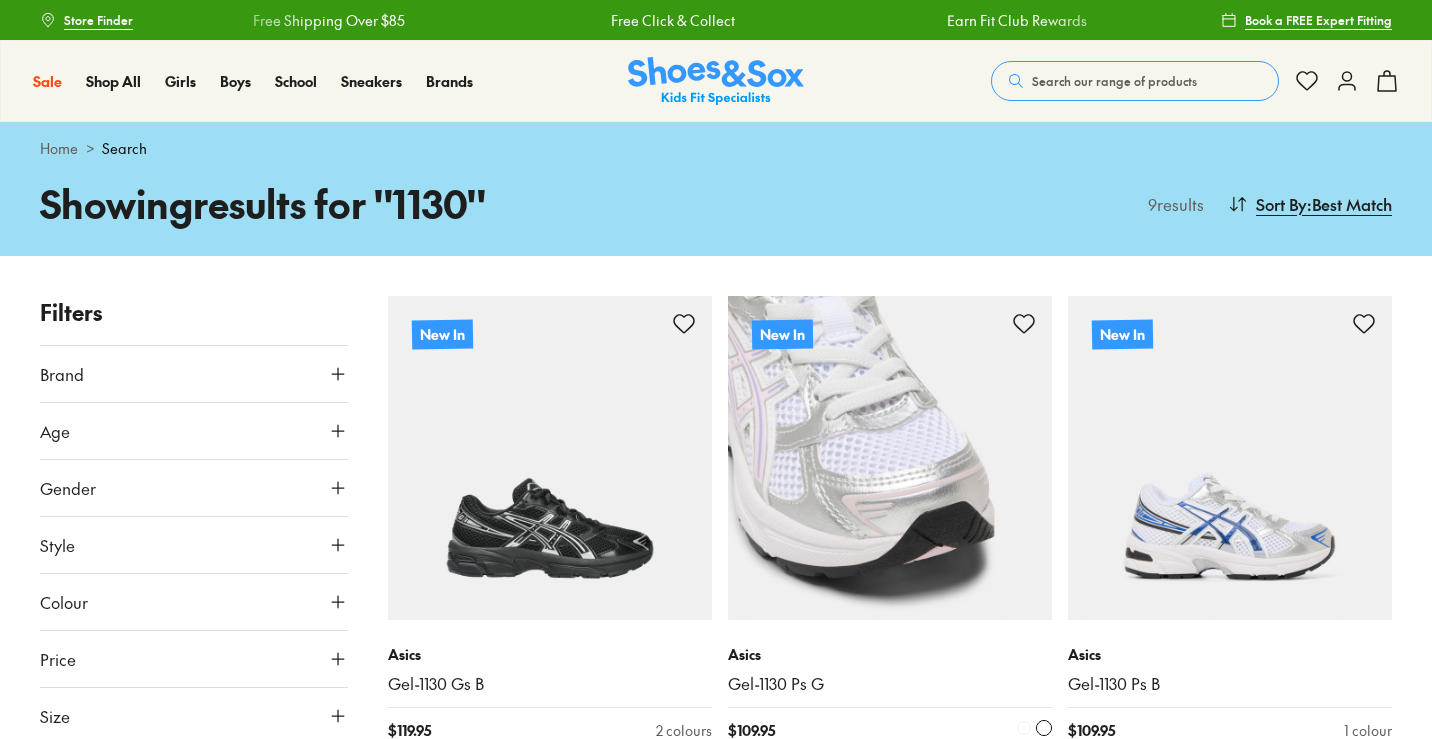 scroll, scrollTop: 0, scrollLeft: 0, axis: both 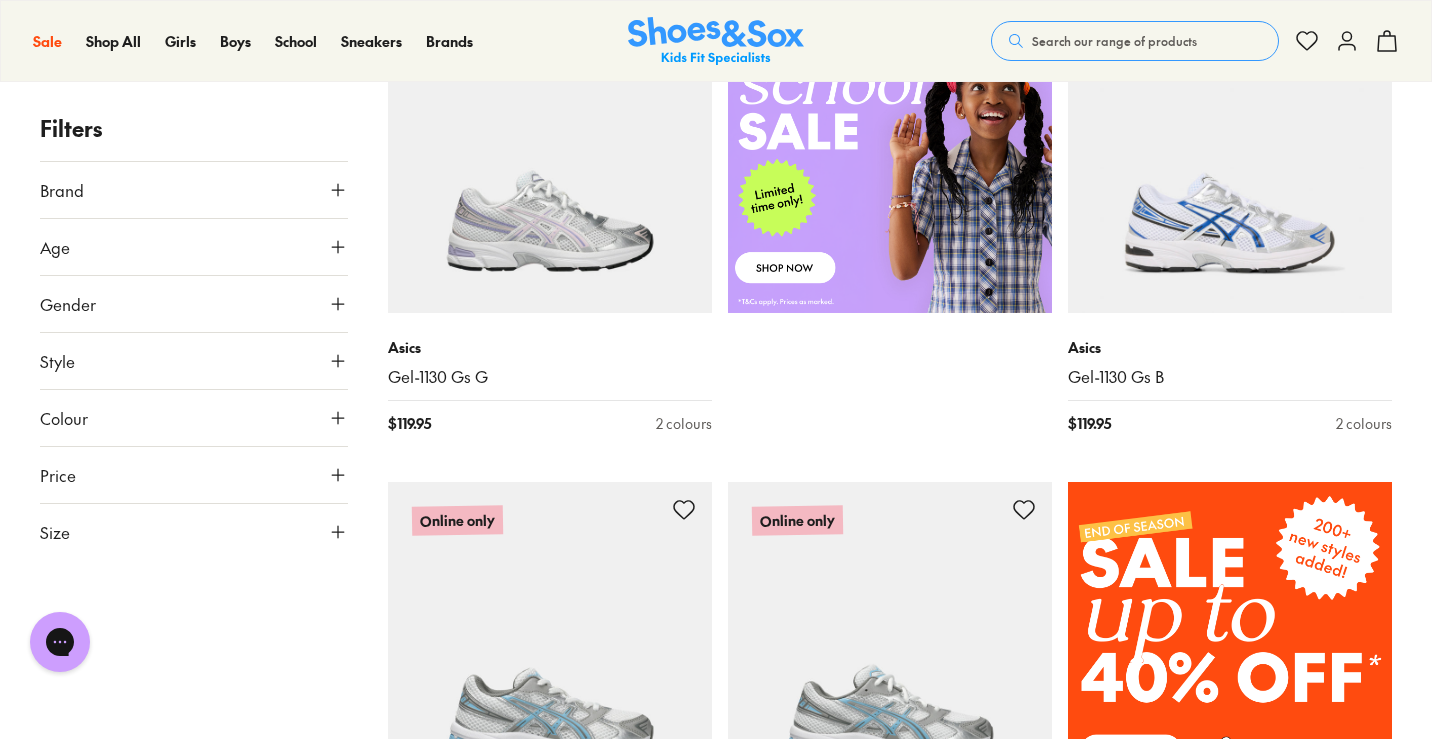 drag, startPoint x: 580, startPoint y: 203, endPoint x: 716, endPoint y: 205, distance: 136.01471 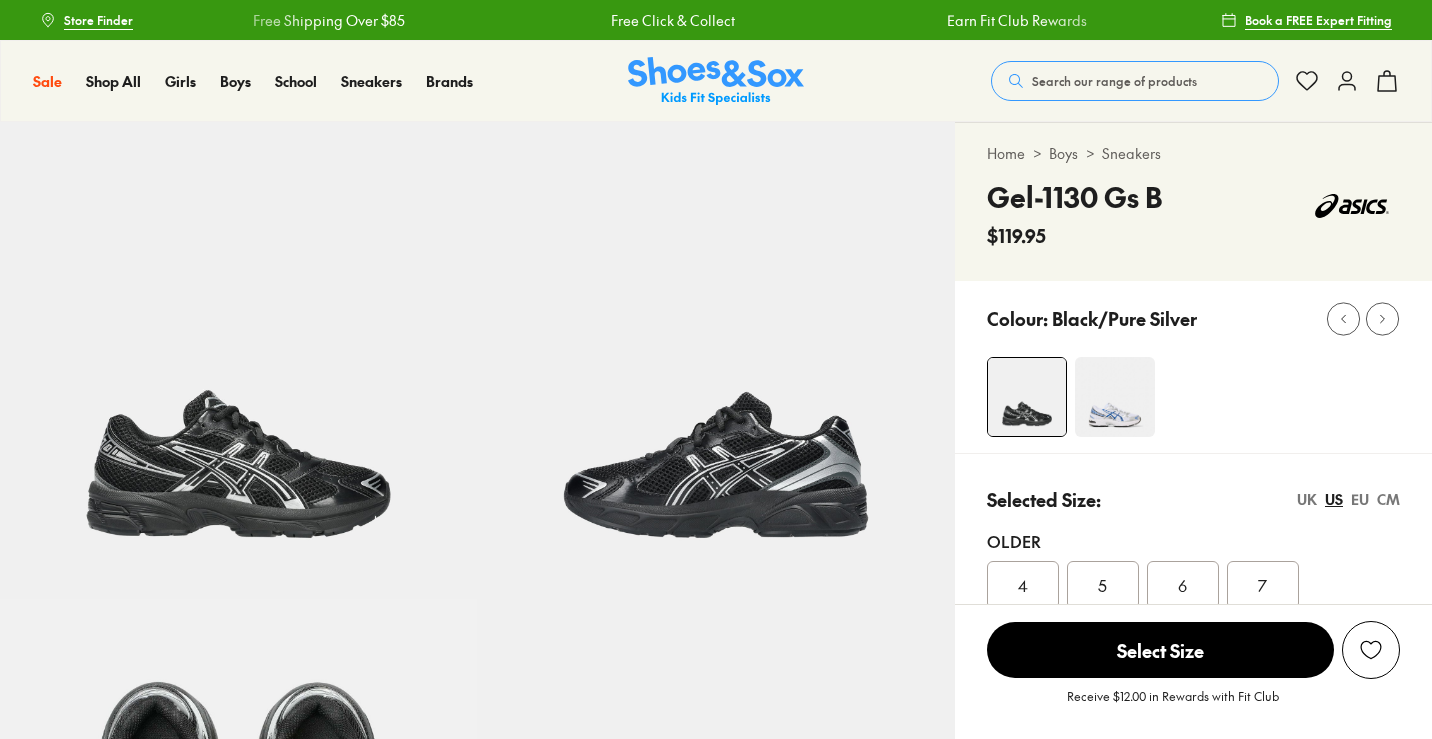 scroll, scrollTop: 100, scrollLeft: 0, axis: vertical 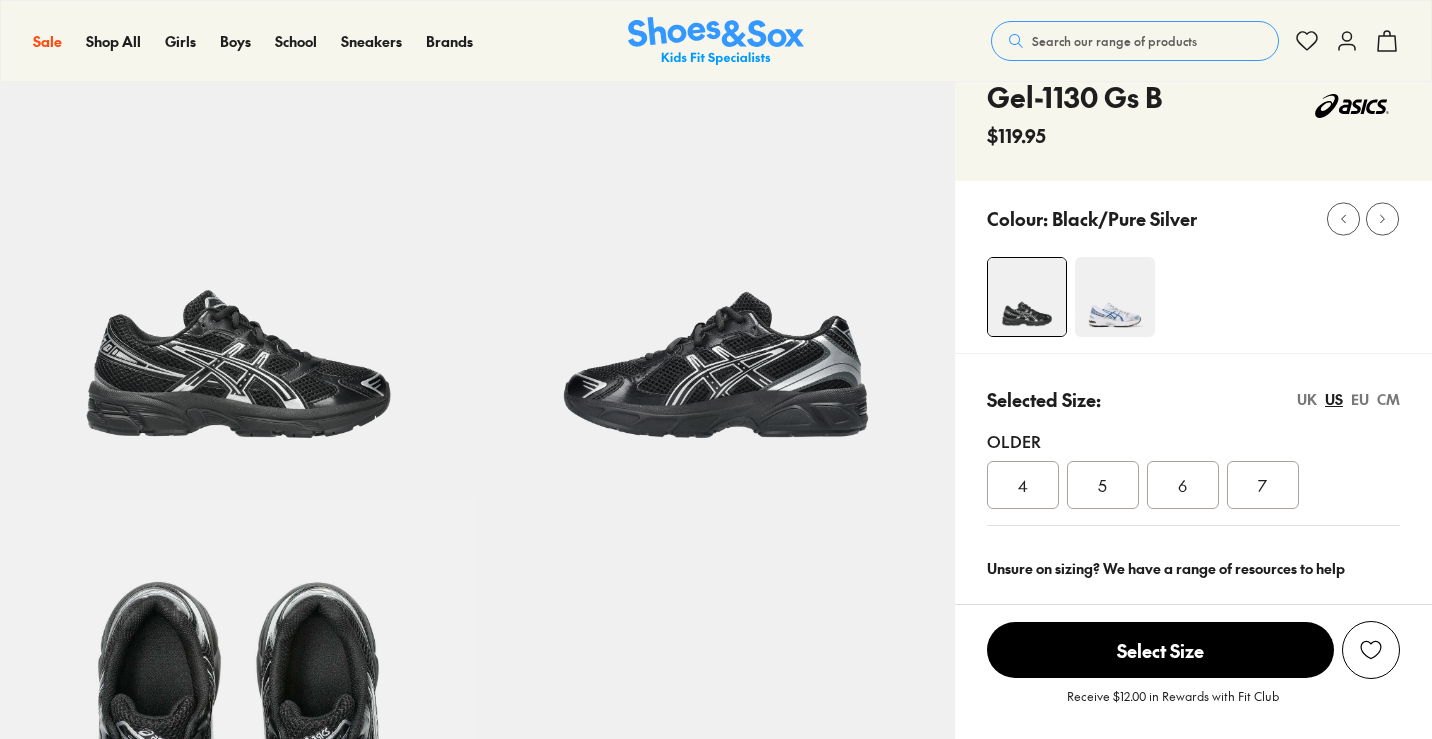 select on "*" 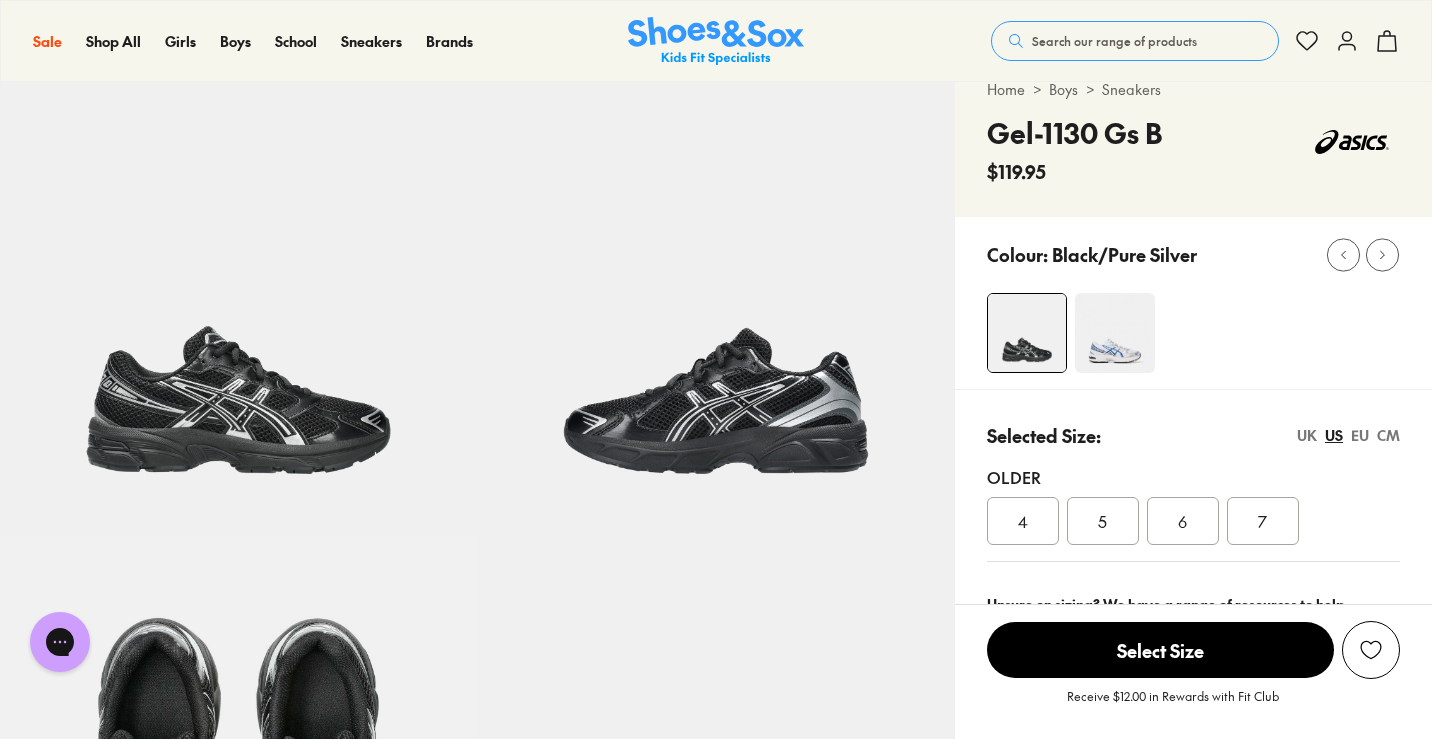 scroll, scrollTop: 100, scrollLeft: 0, axis: vertical 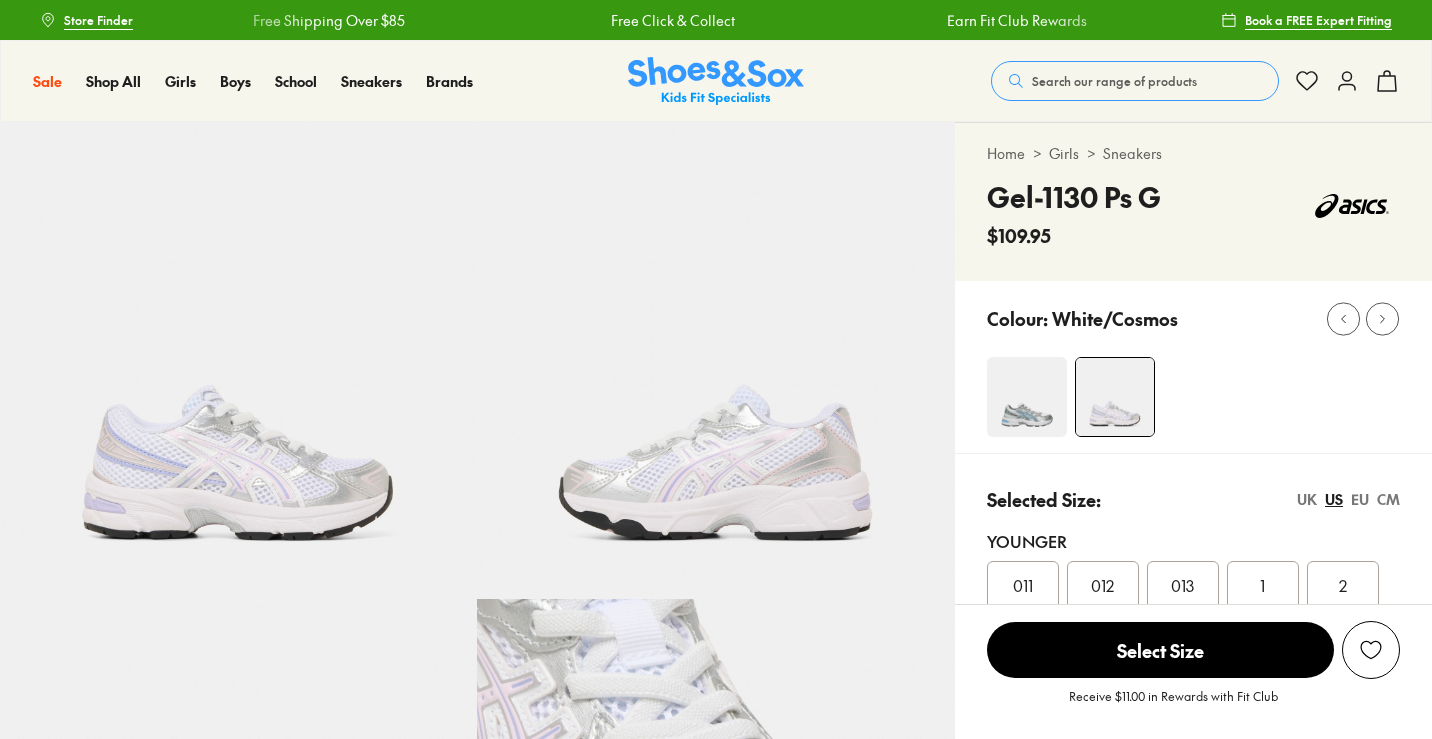 select on "*" 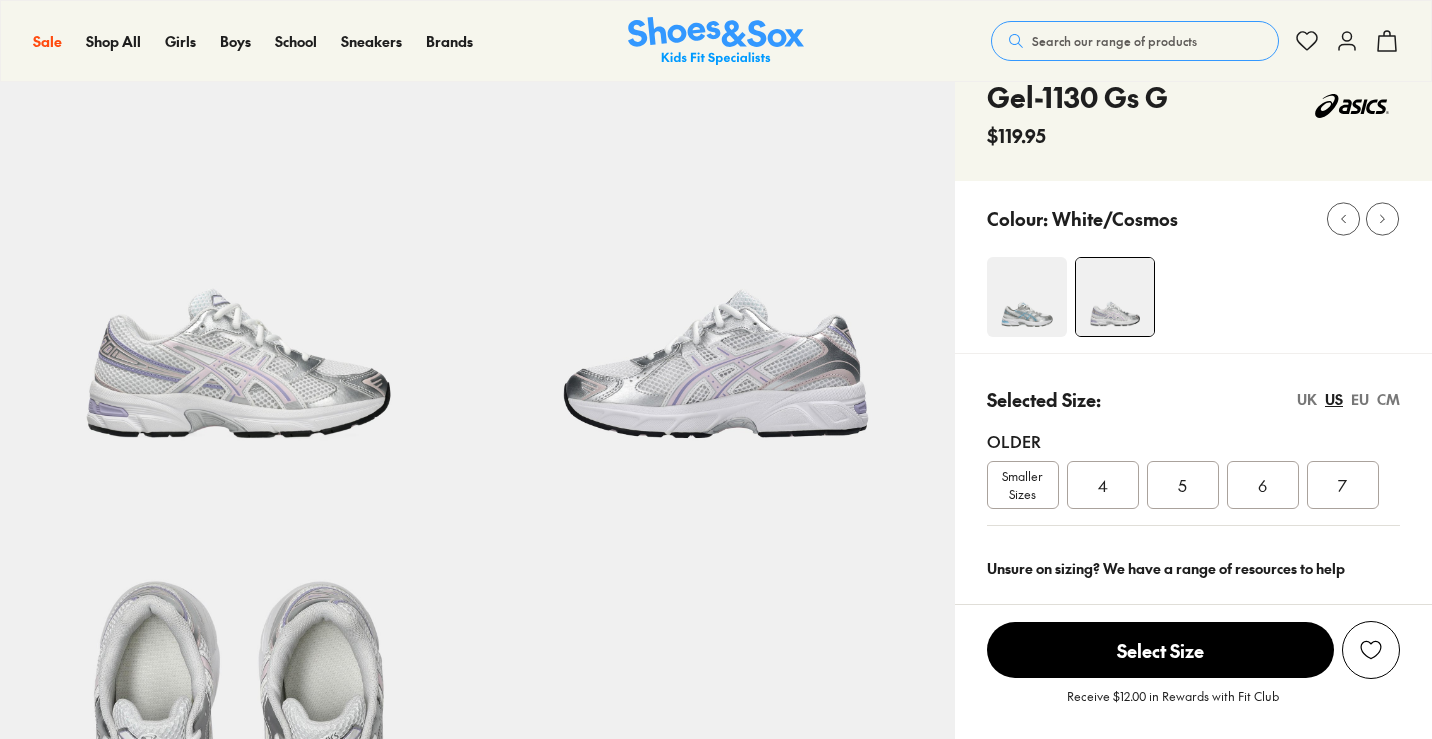 scroll, scrollTop: 113, scrollLeft: 0, axis: vertical 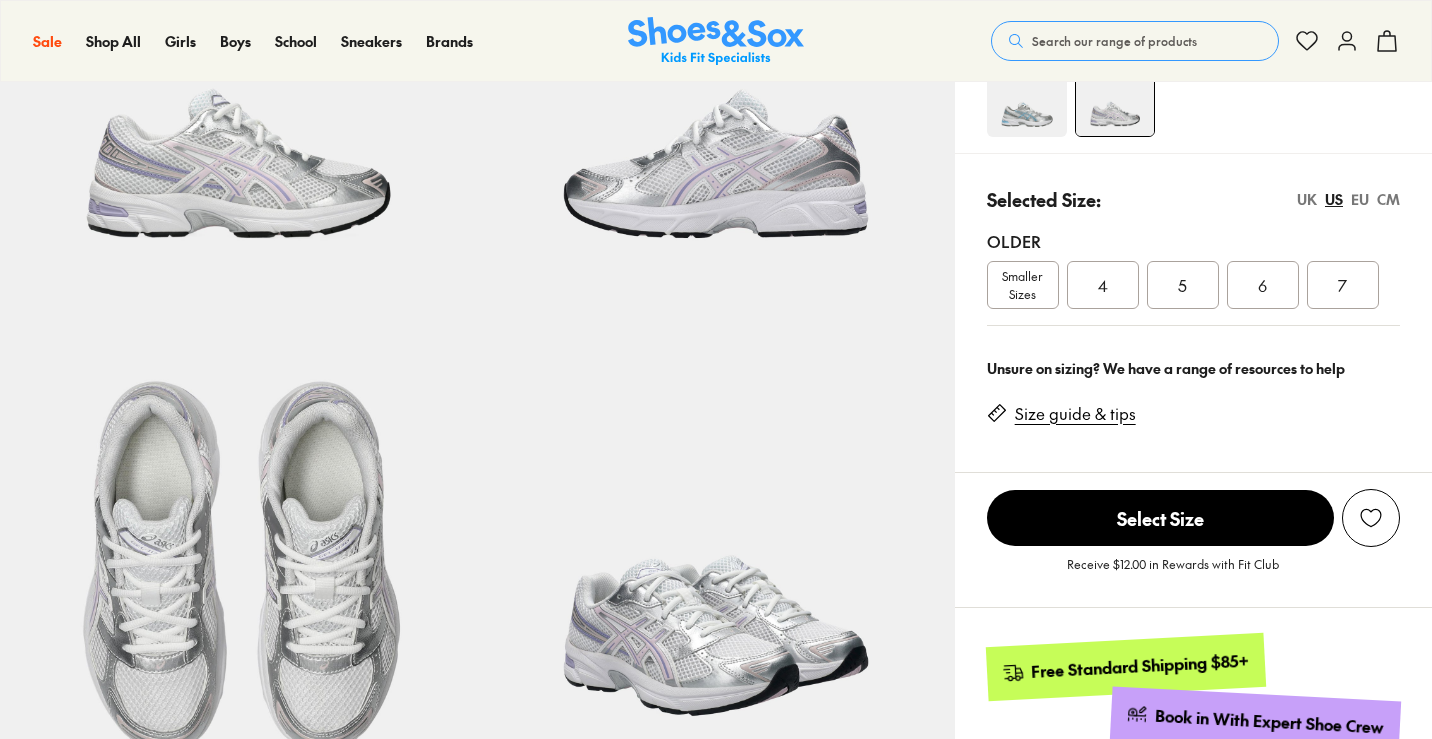 select on "*" 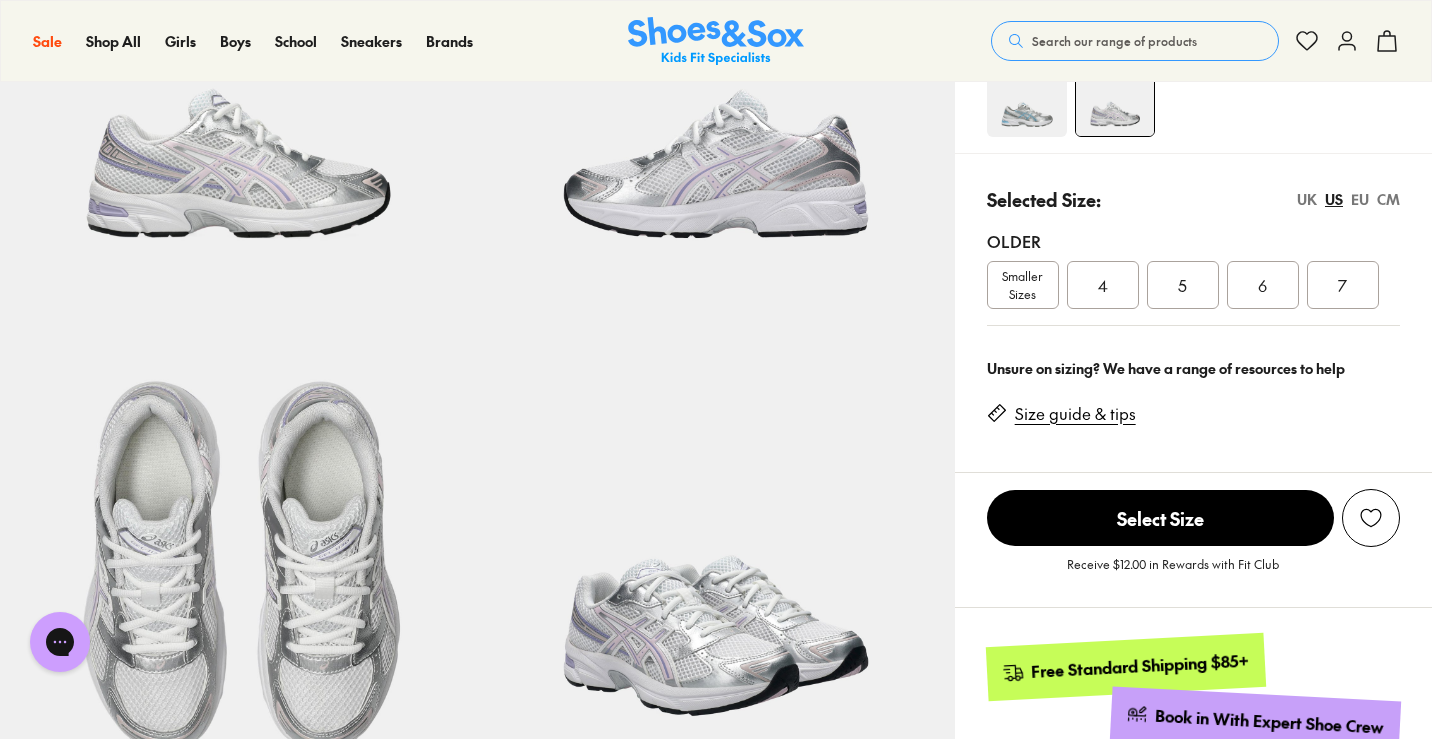 scroll, scrollTop: 200, scrollLeft: 0, axis: vertical 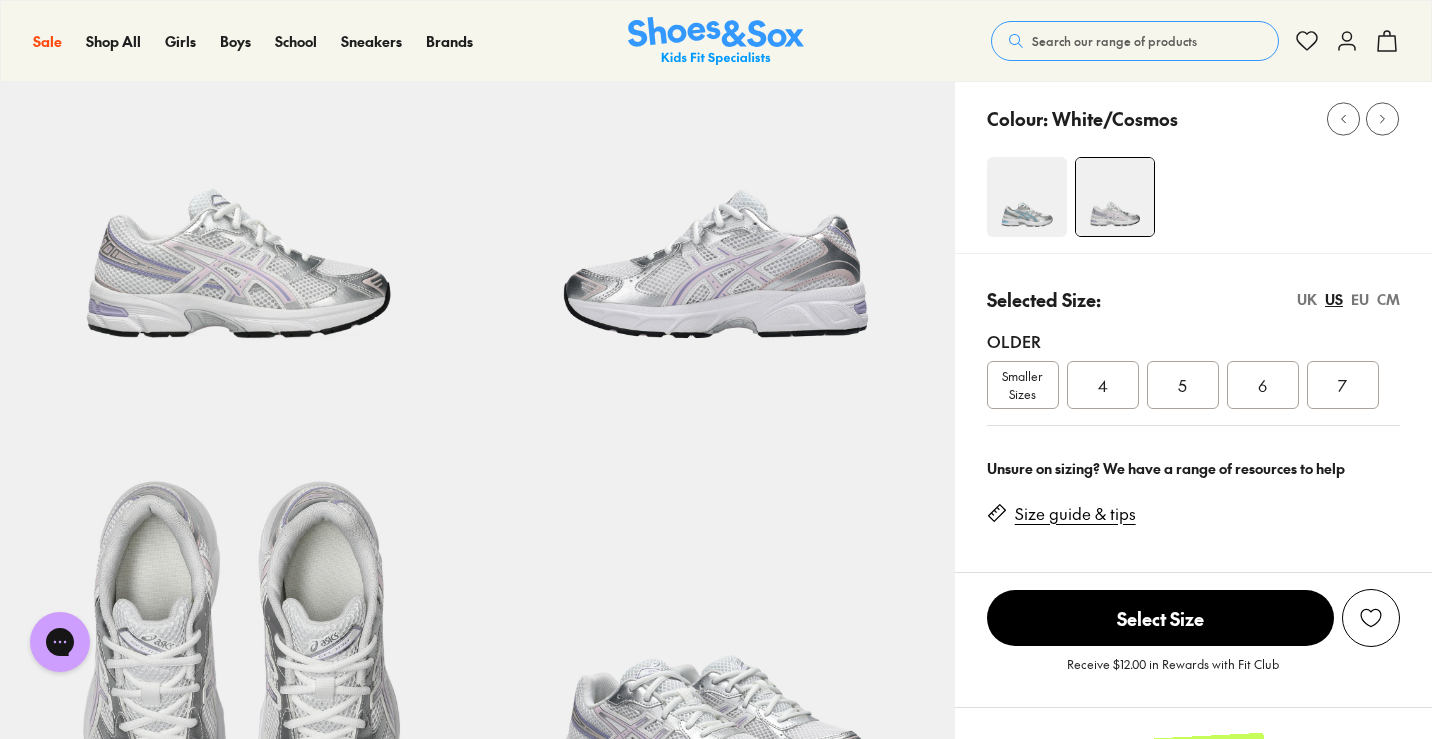 click on "UK" at bounding box center [1307, 299] 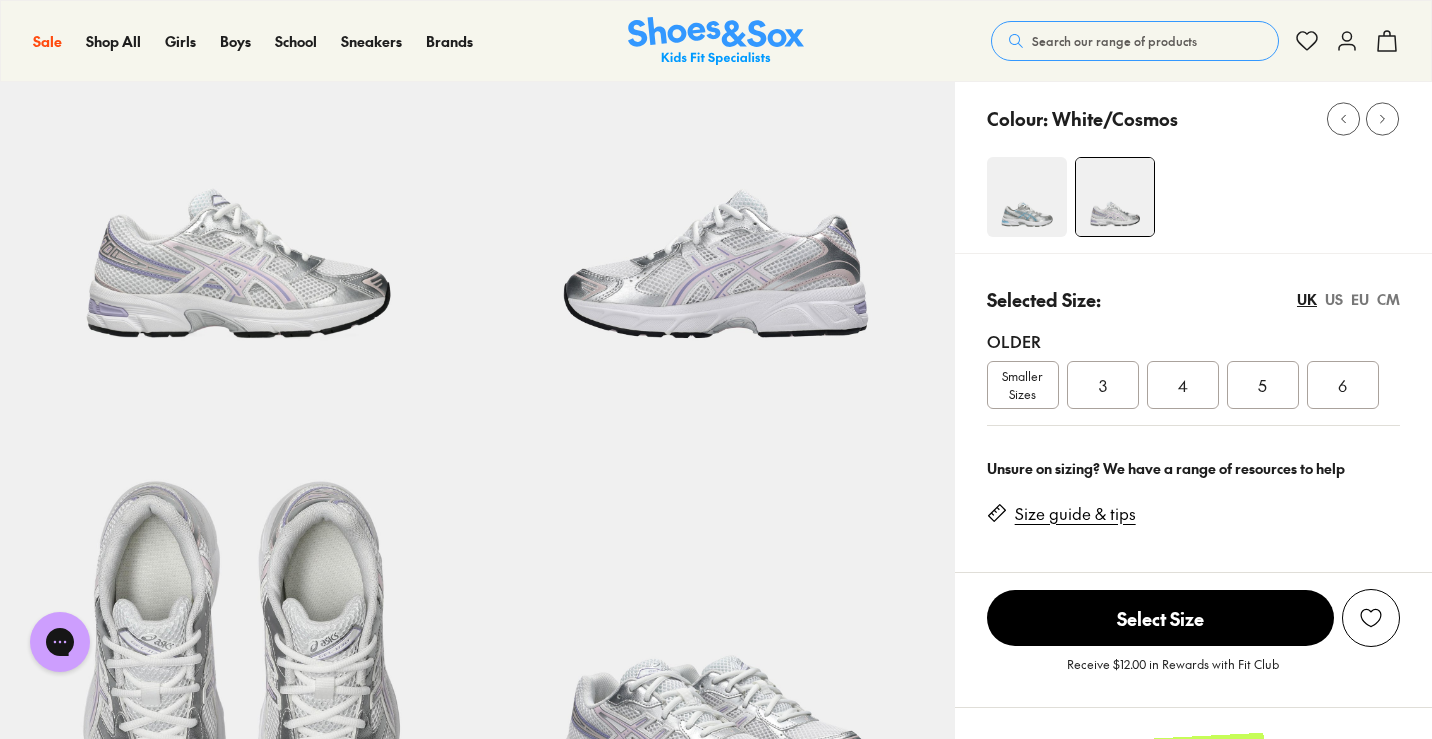 click on "Selected Size:   [GEOGRAPHIC_DATA] [GEOGRAPHIC_DATA] [GEOGRAPHIC_DATA] CM" at bounding box center (1193, 299) 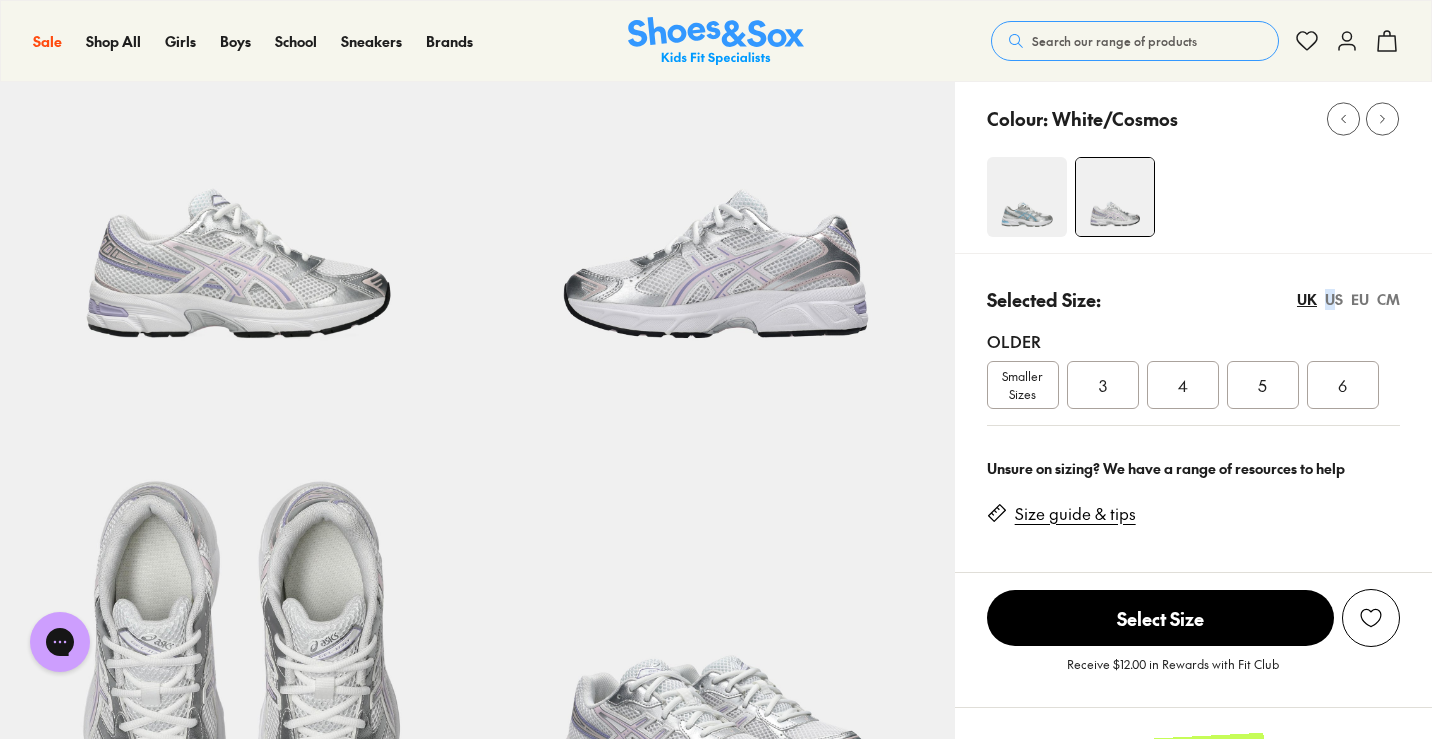 click on "US" at bounding box center [1334, 299] 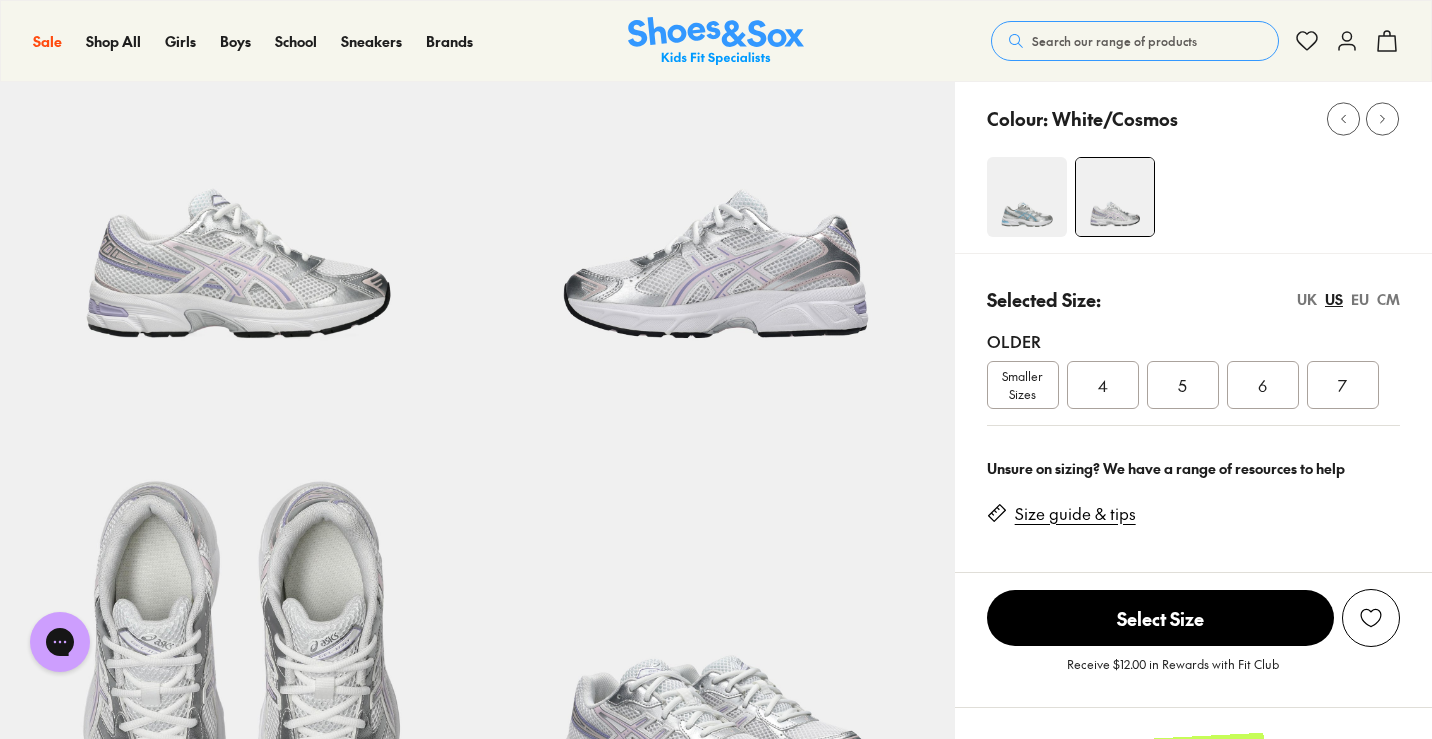 click on "CM" at bounding box center [1388, 299] 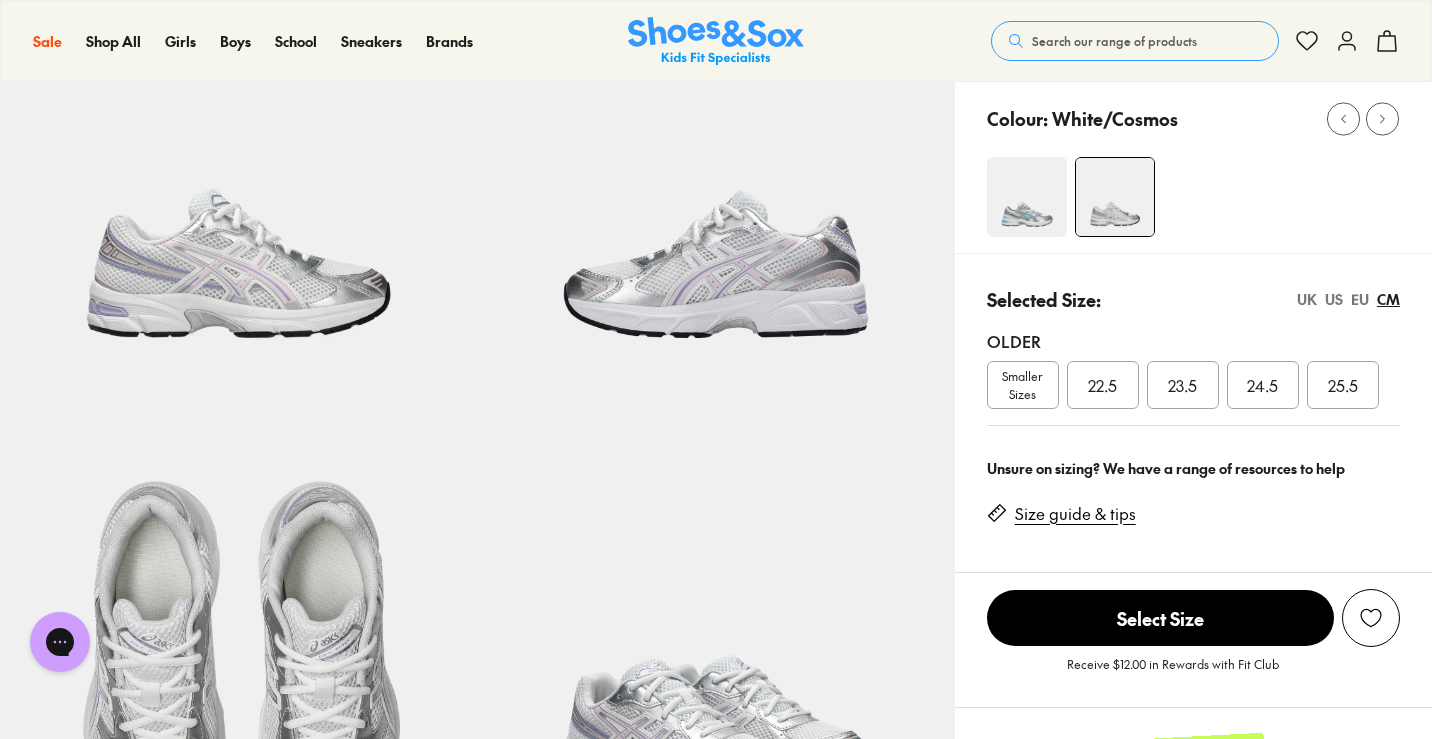 drag, startPoint x: 1324, startPoint y: 310, endPoint x: 1201, endPoint y: 91, distance: 251.17723 